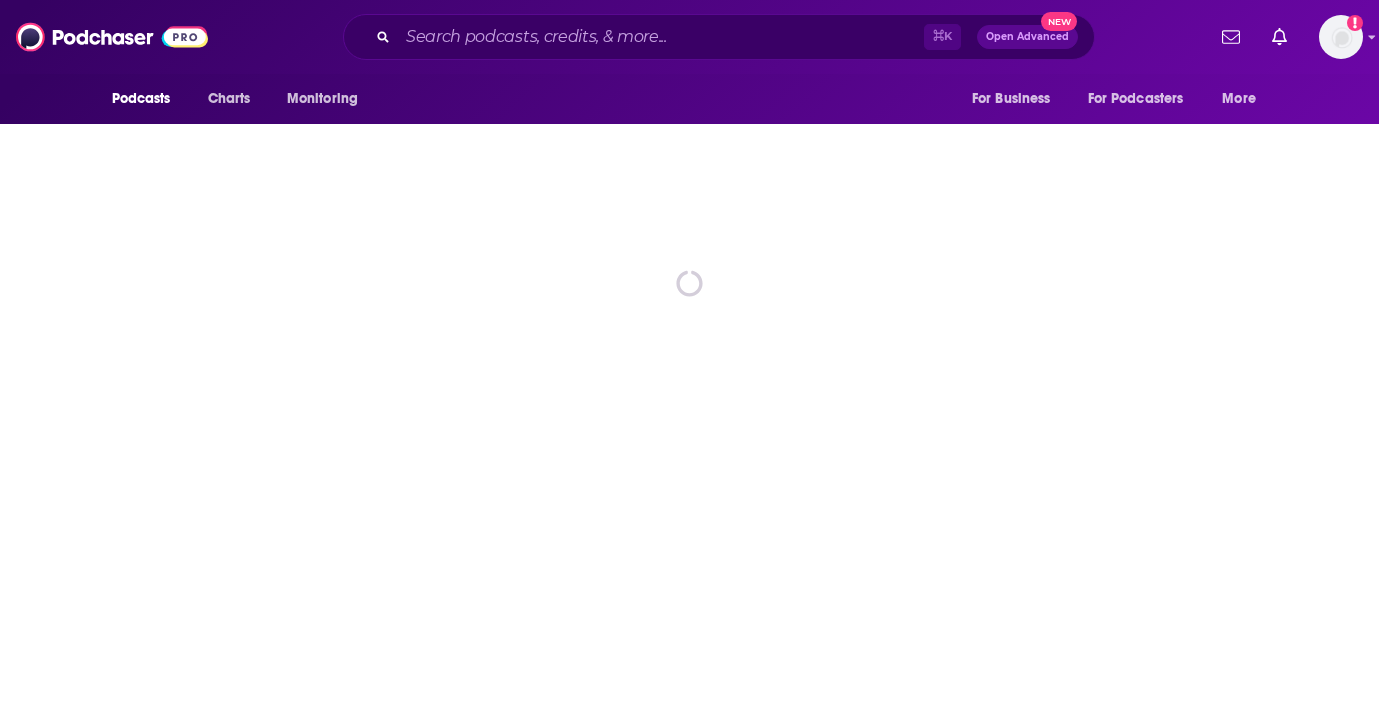 scroll, scrollTop: 0, scrollLeft: 0, axis: both 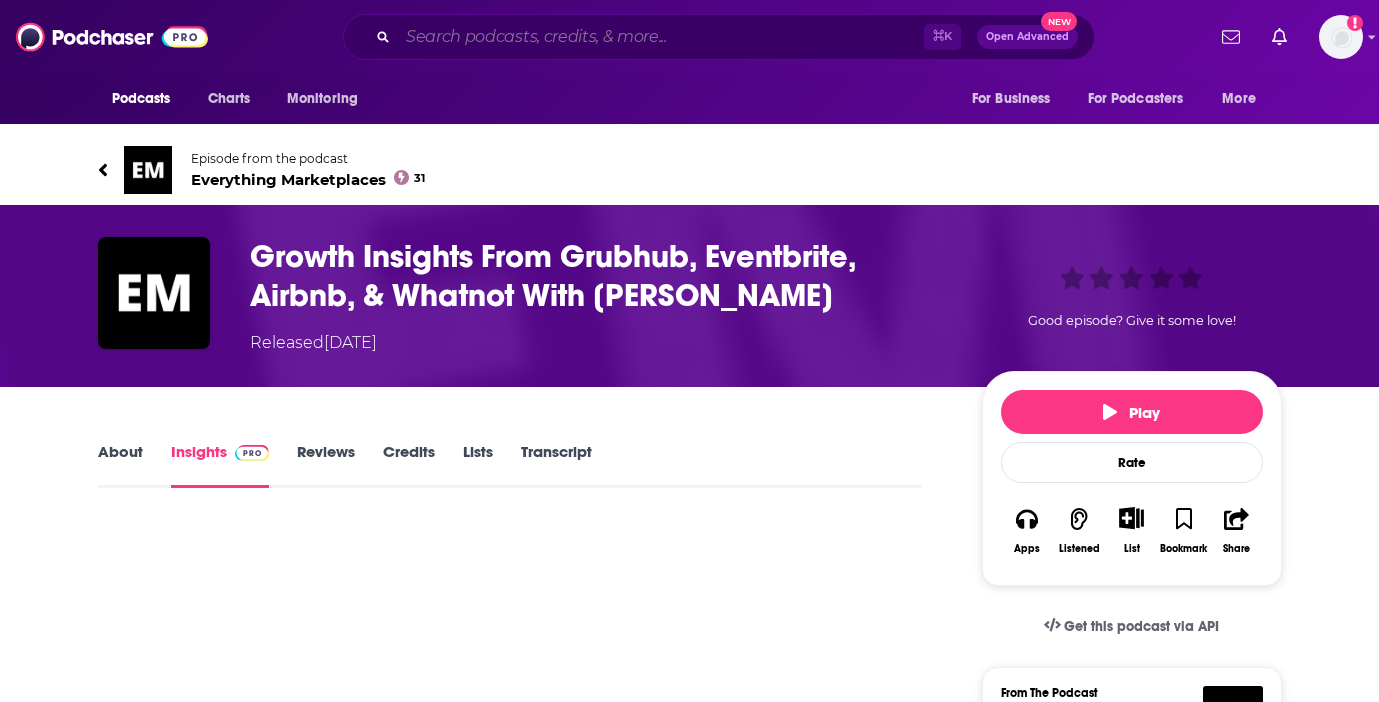 click at bounding box center (661, 37) 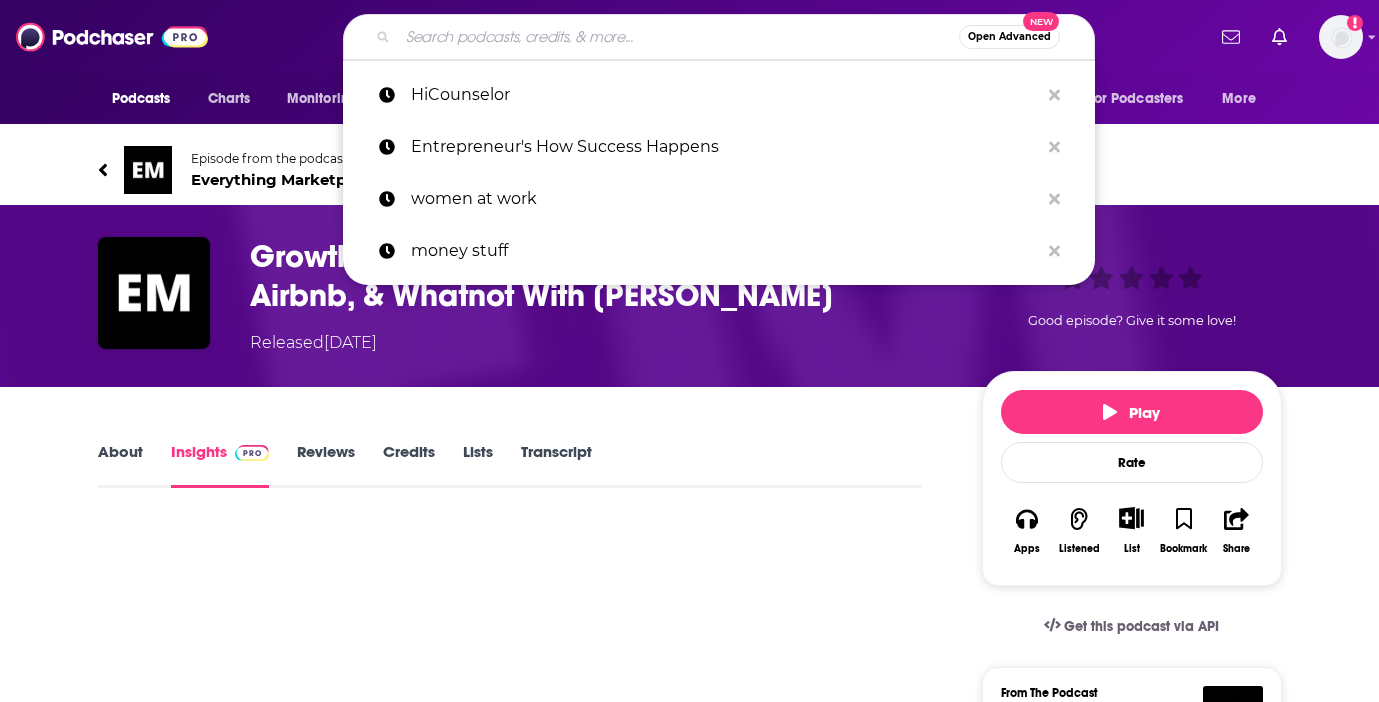 paste on "Cold Call" 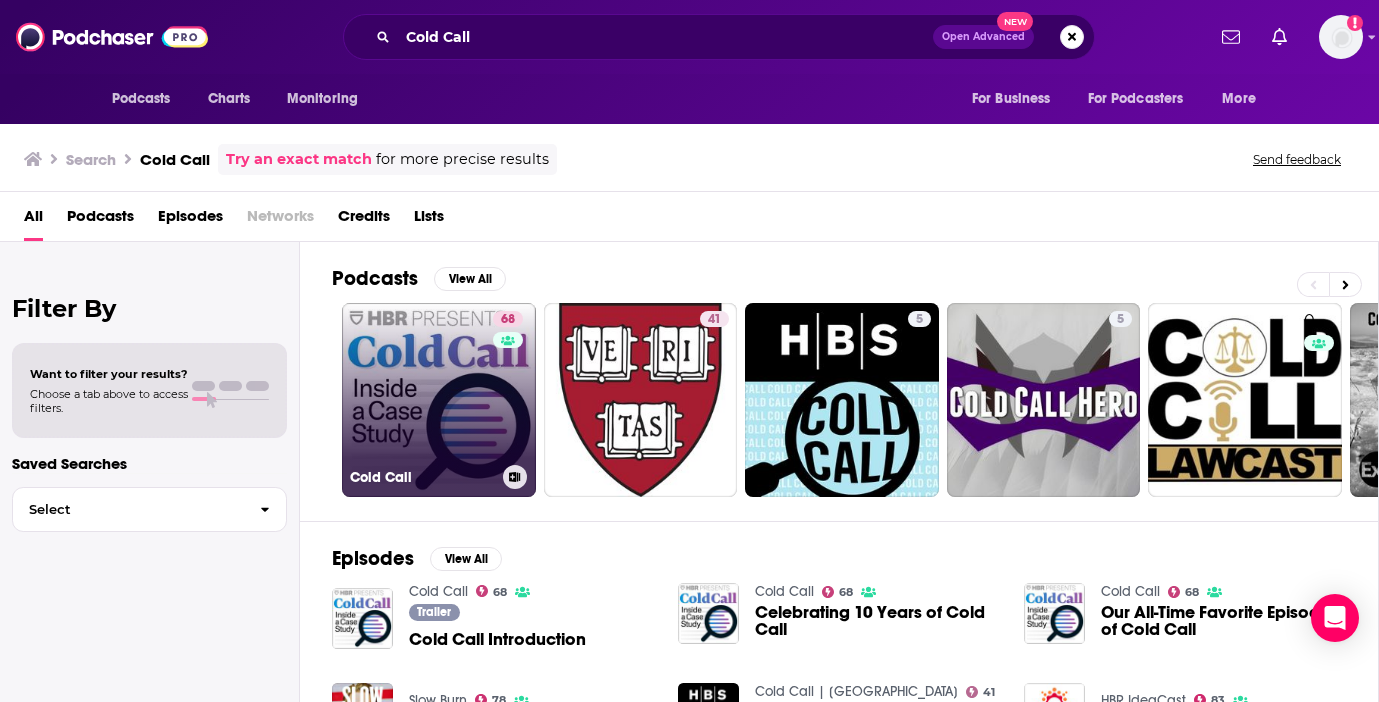 click on "68 Cold Call" at bounding box center (439, 400) 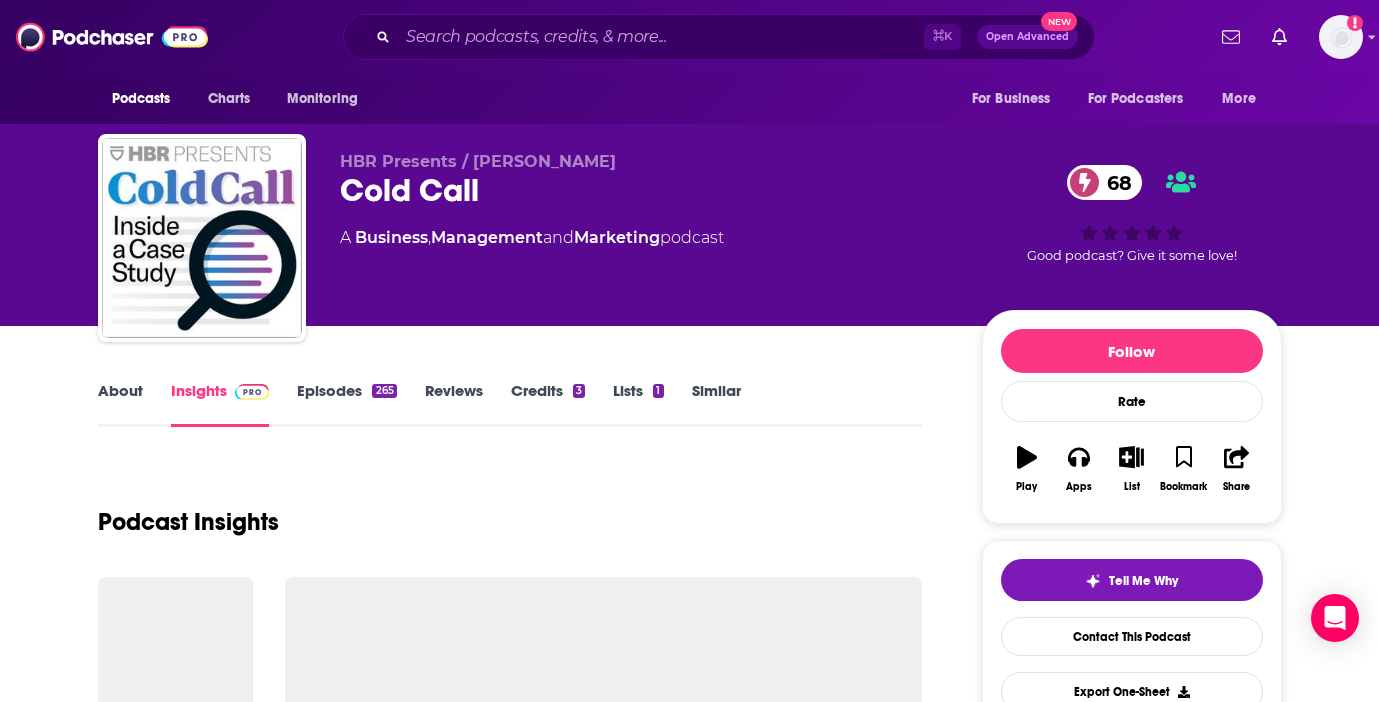 click on "About Insights Episodes 265 Reviews Credits 3 Lists 1 Similar" at bounding box center (510, 402) 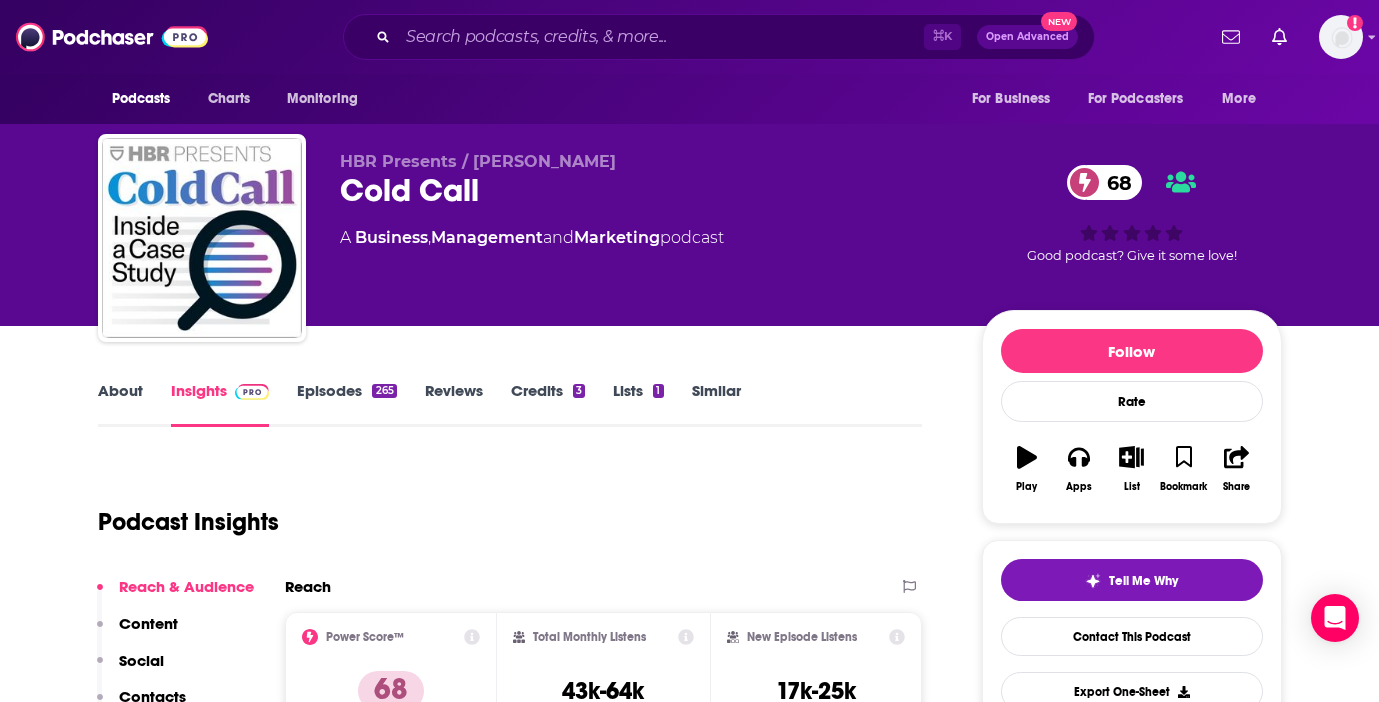 click on "Episodes 265" at bounding box center [346, 404] 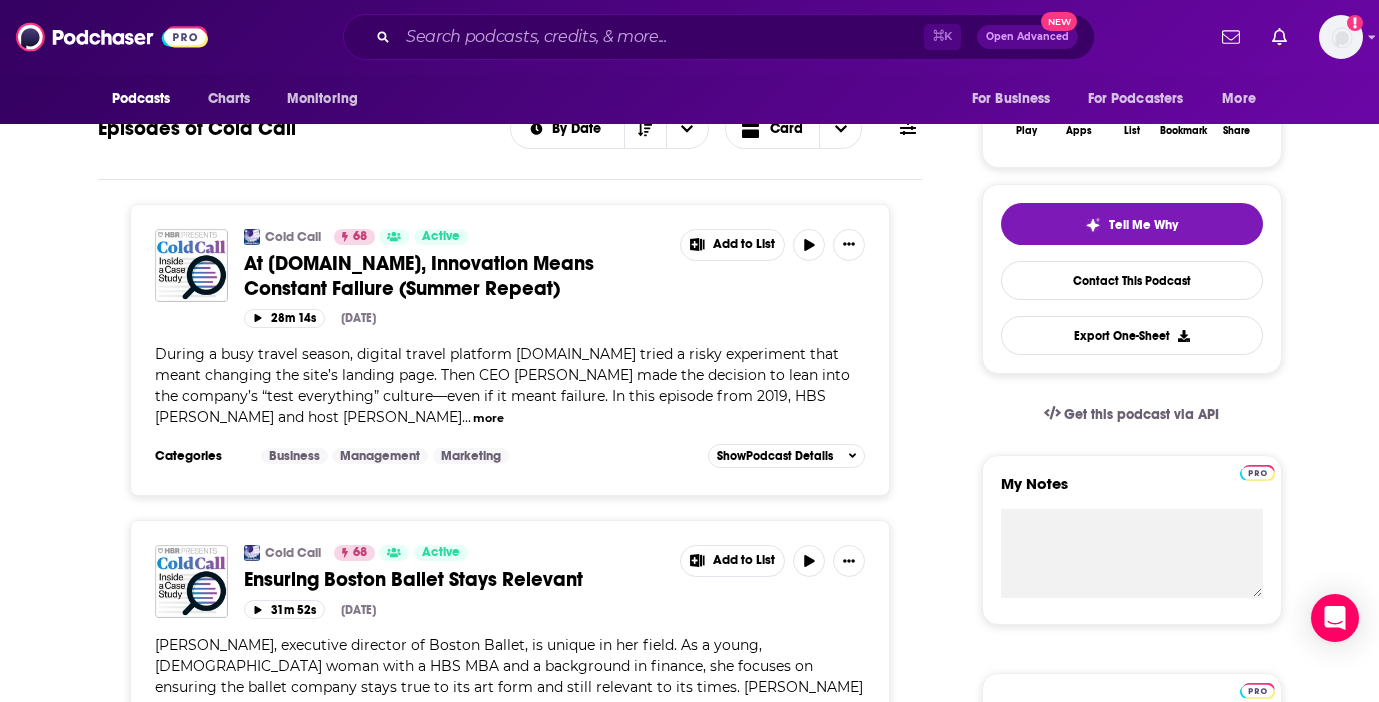 scroll, scrollTop: 0, scrollLeft: 0, axis: both 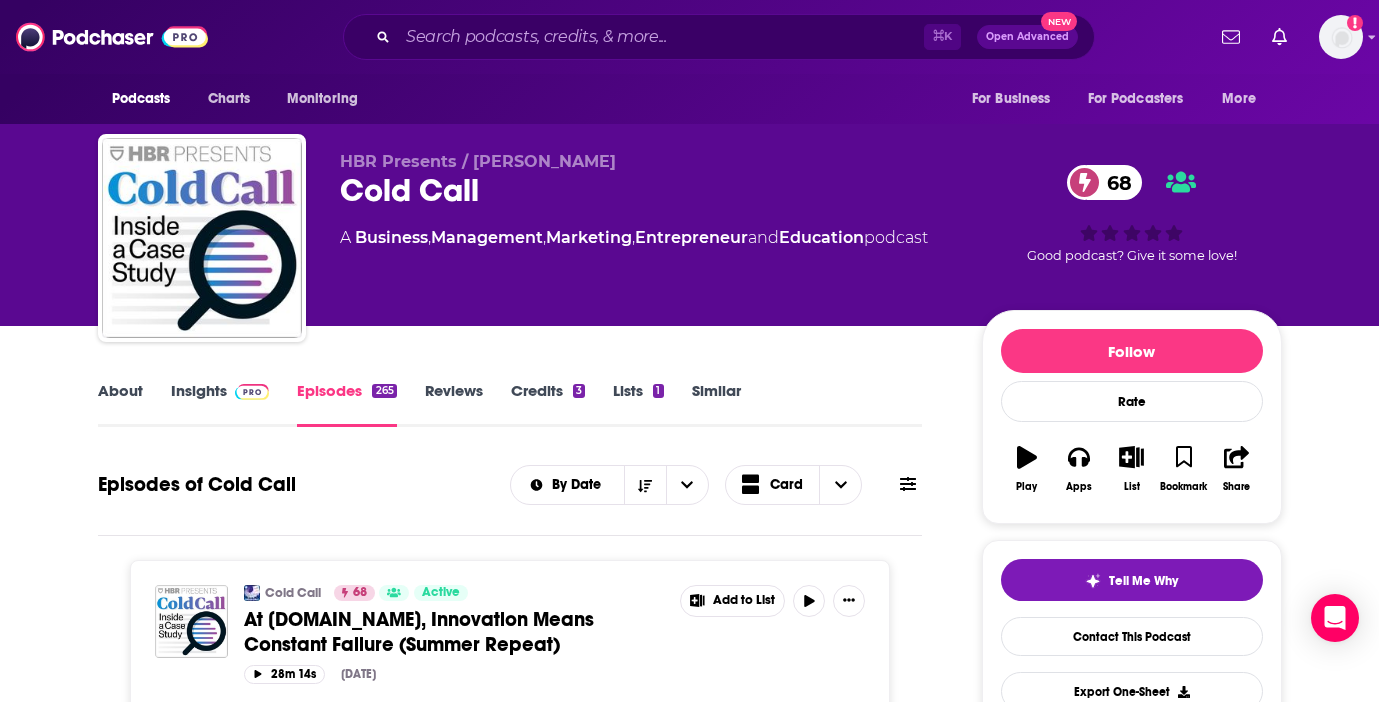 click at bounding box center [252, 392] 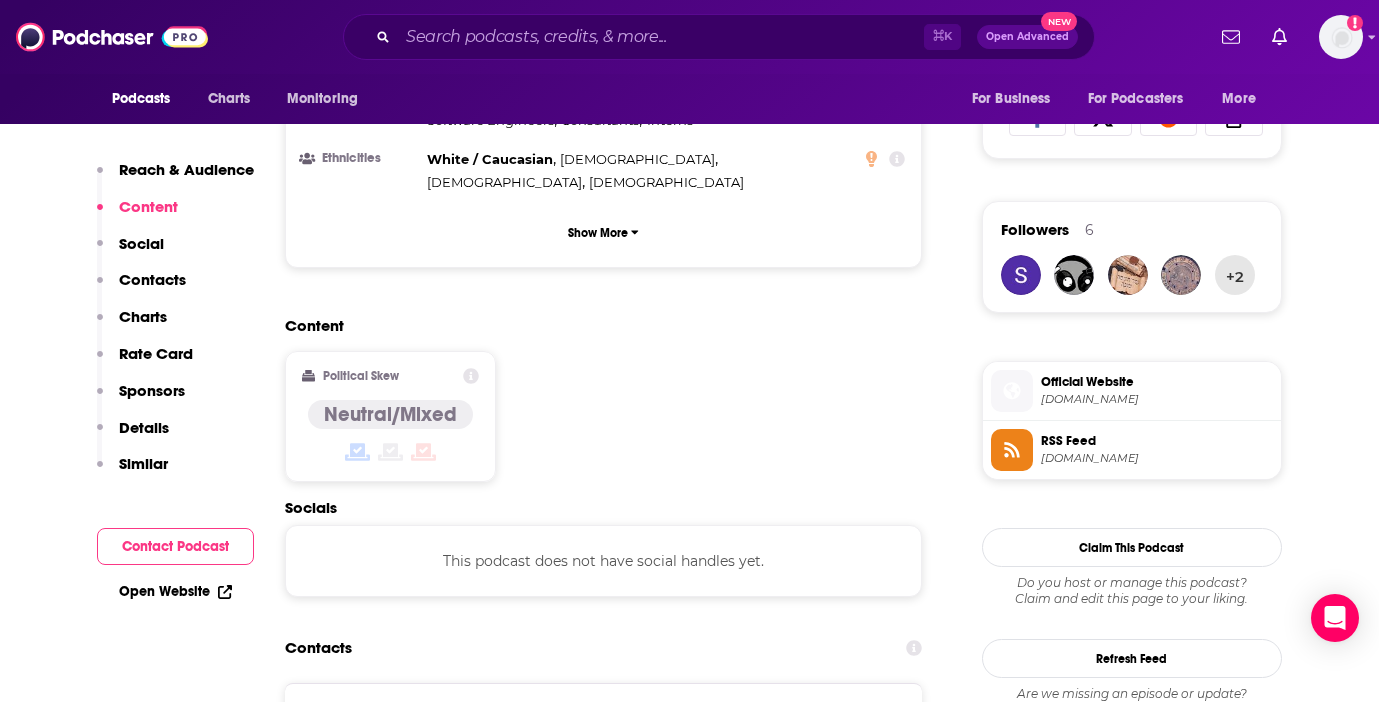 scroll, scrollTop: 1670, scrollLeft: 0, axis: vertical 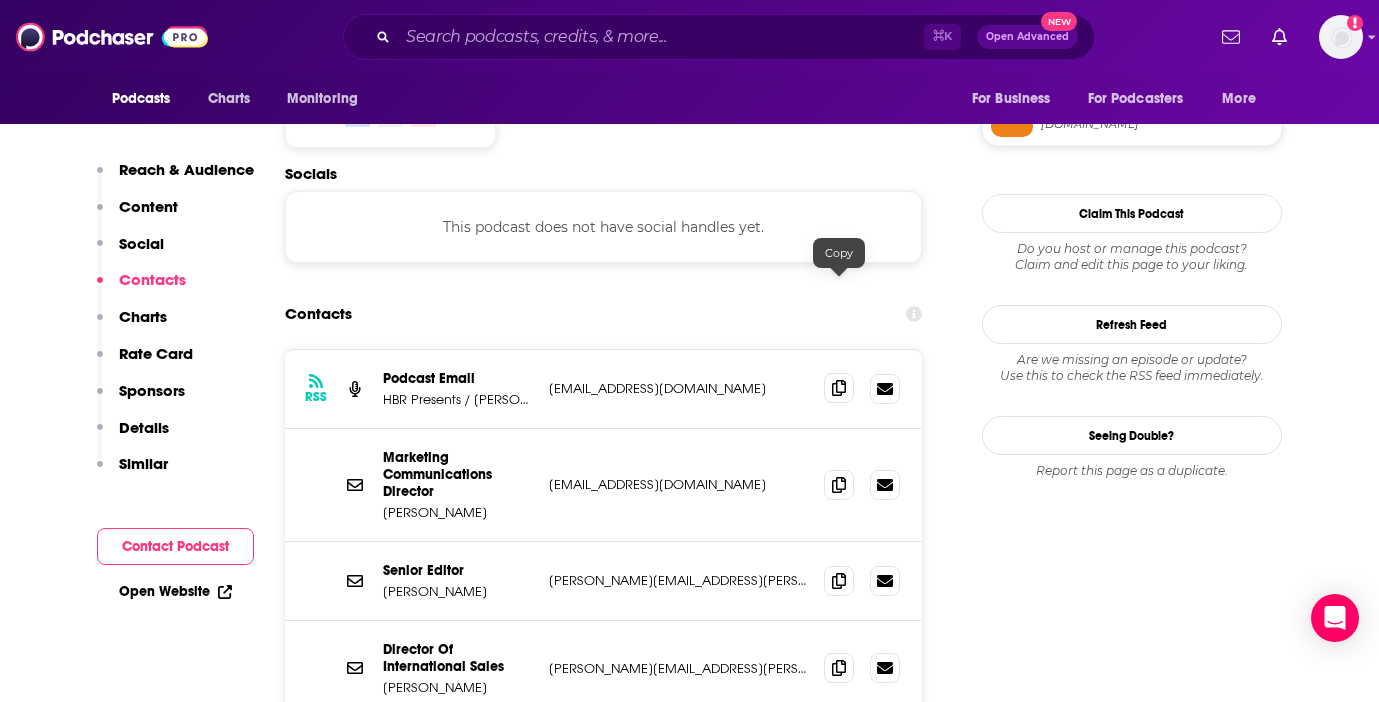 click 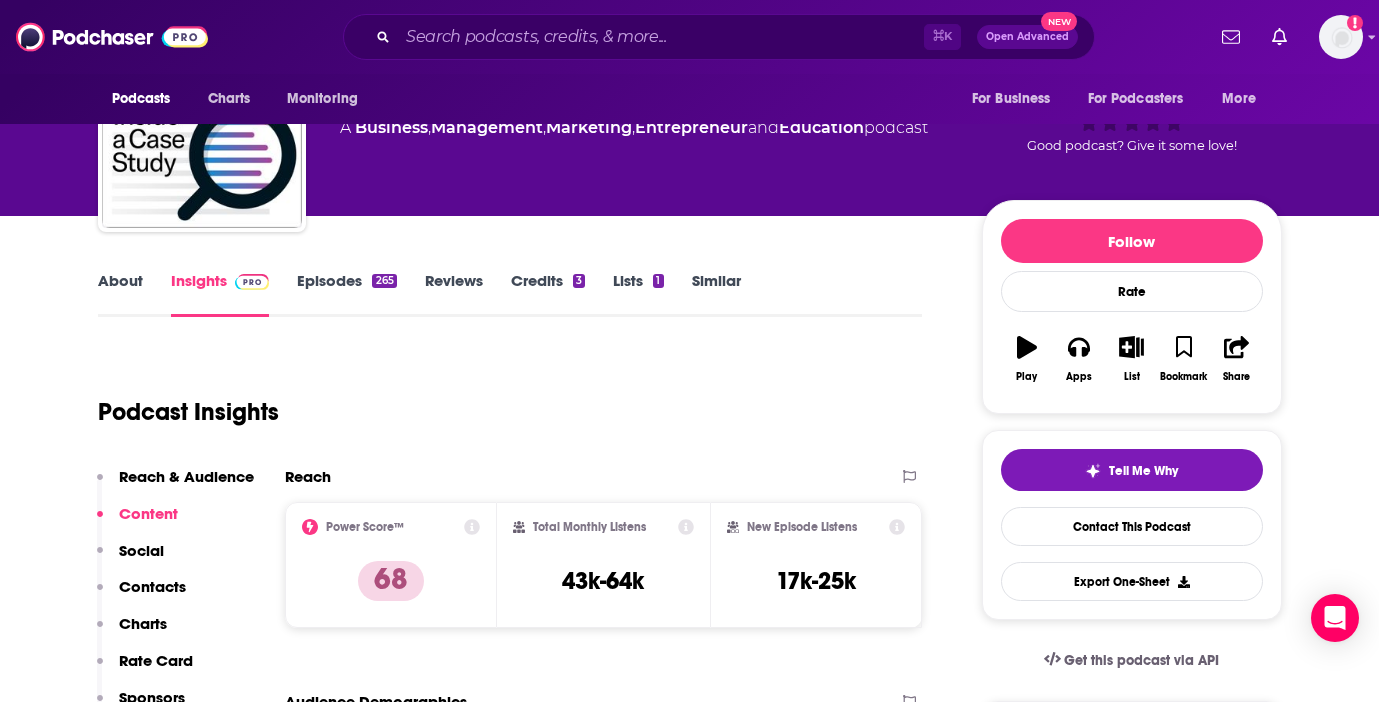 scroll, scrollTop: 0, scrollLeft: 0, axis: both 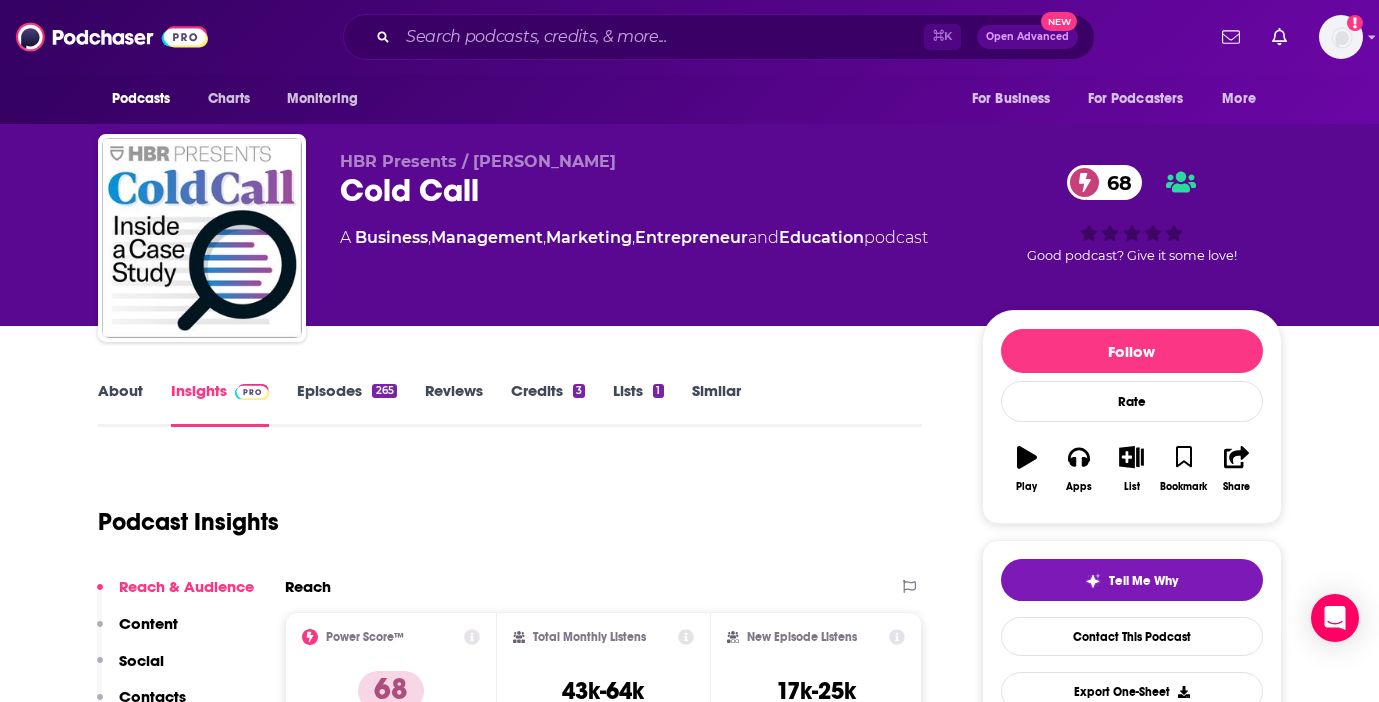 click on "Episodes 265" at bounding box center [346, 404] 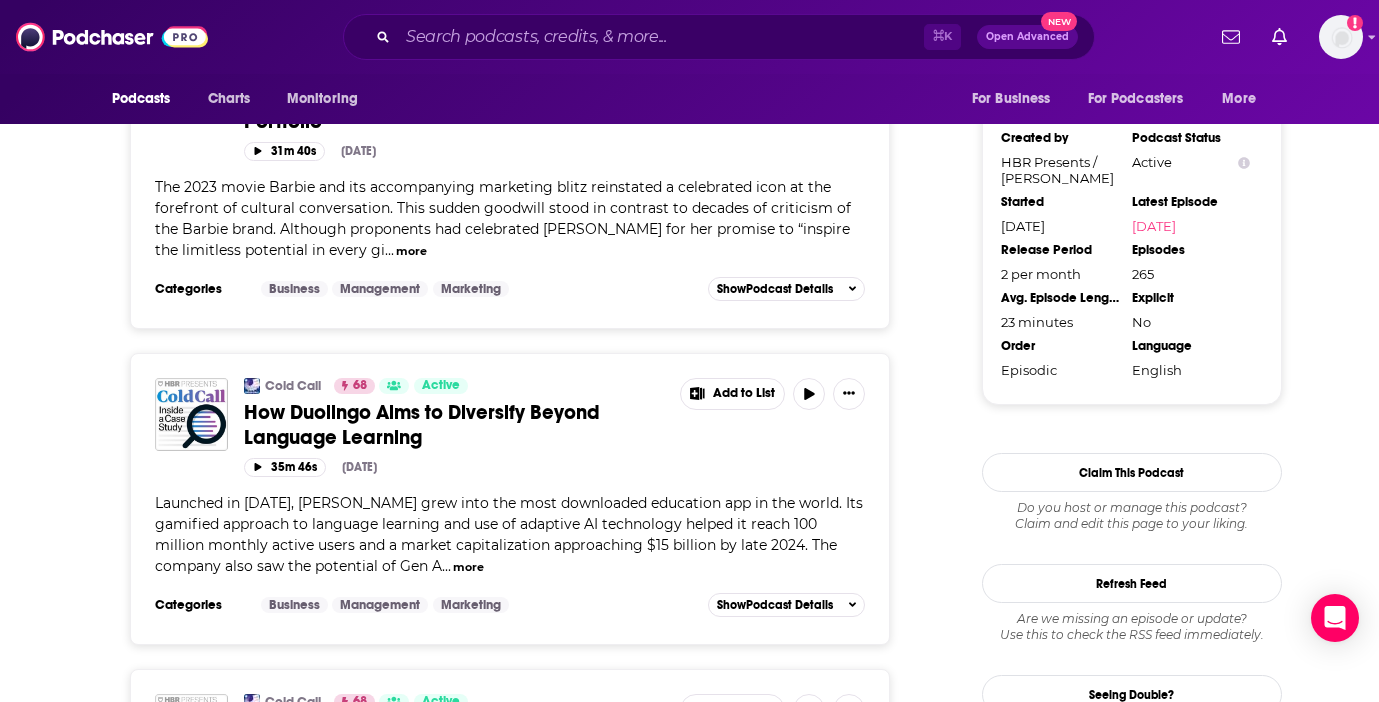 scroll, scrollTop: 1794, scrollLeft: 0, axis: vertical 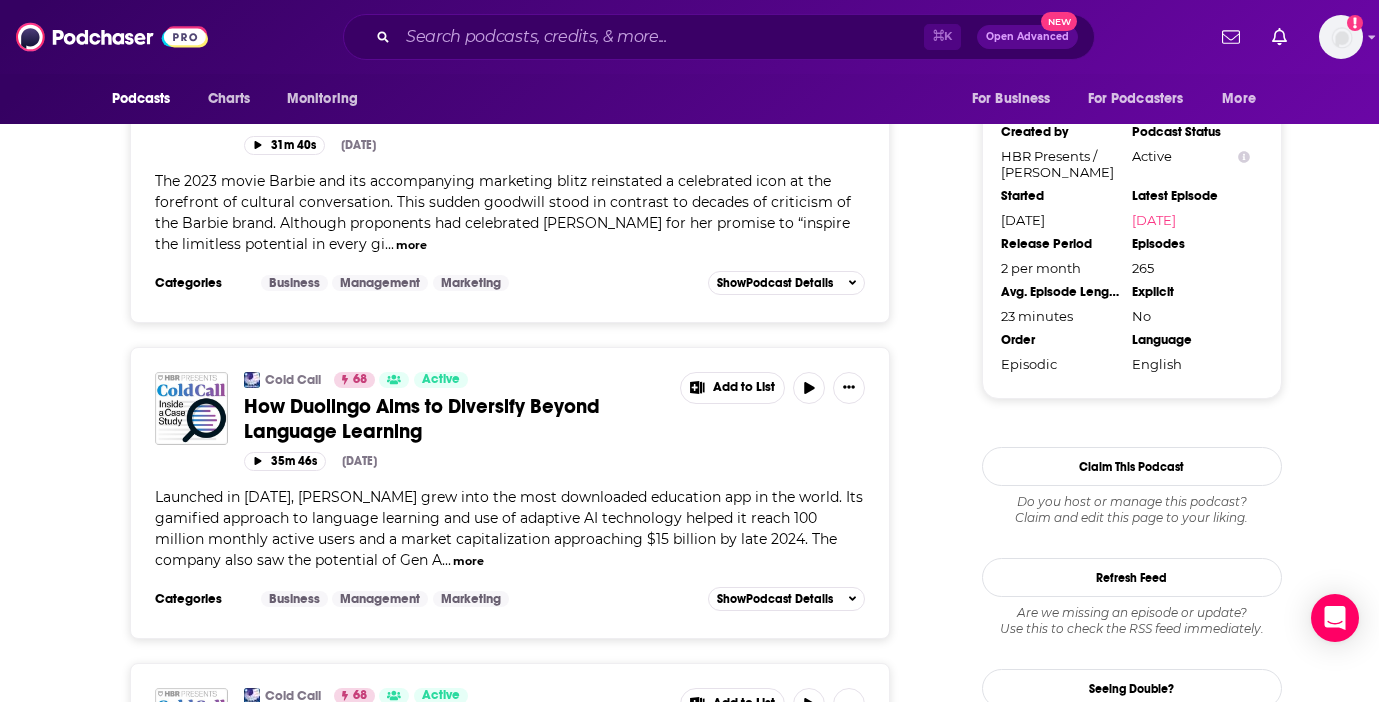 click on "Cold Call 68 Active How Duolingo Aims to Diversify Beyond Language Learning Add to List" at bounding box center [555, 412] 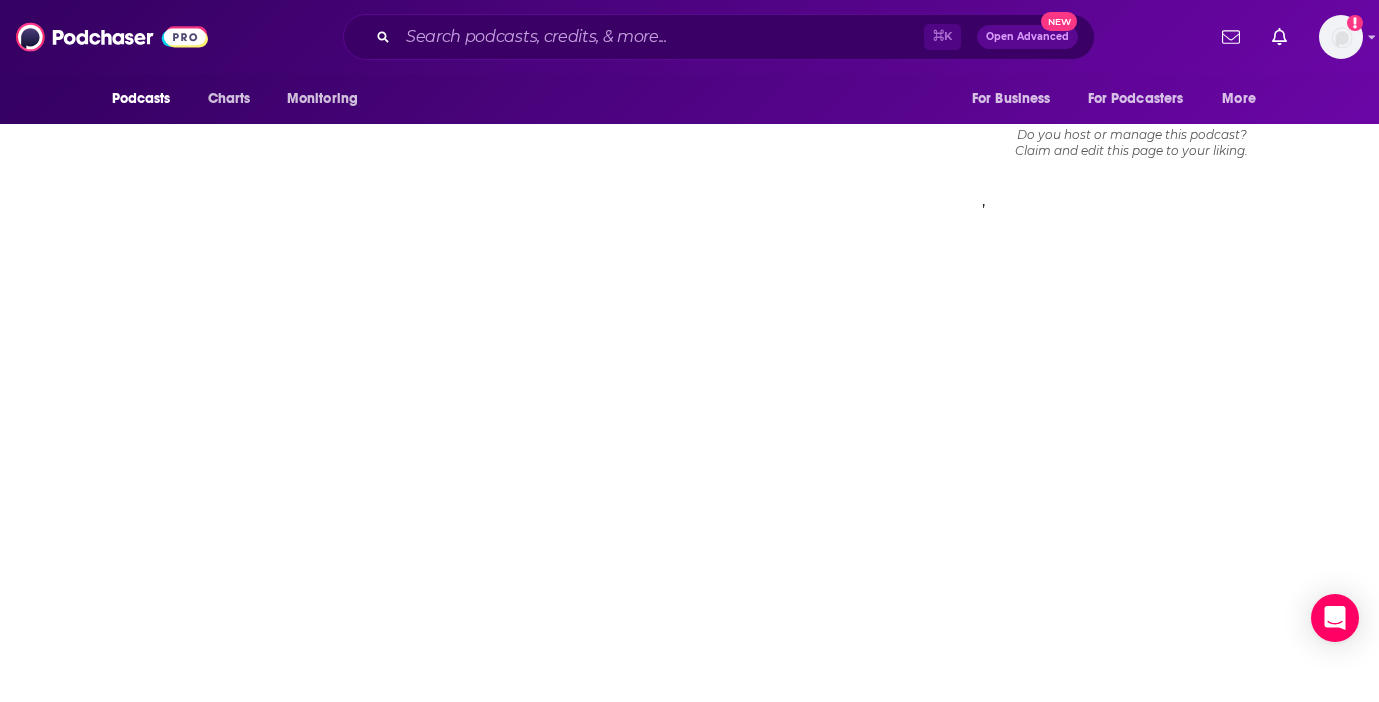 scroll, scrollTop: 0, scrollLeft: 0, axis: both 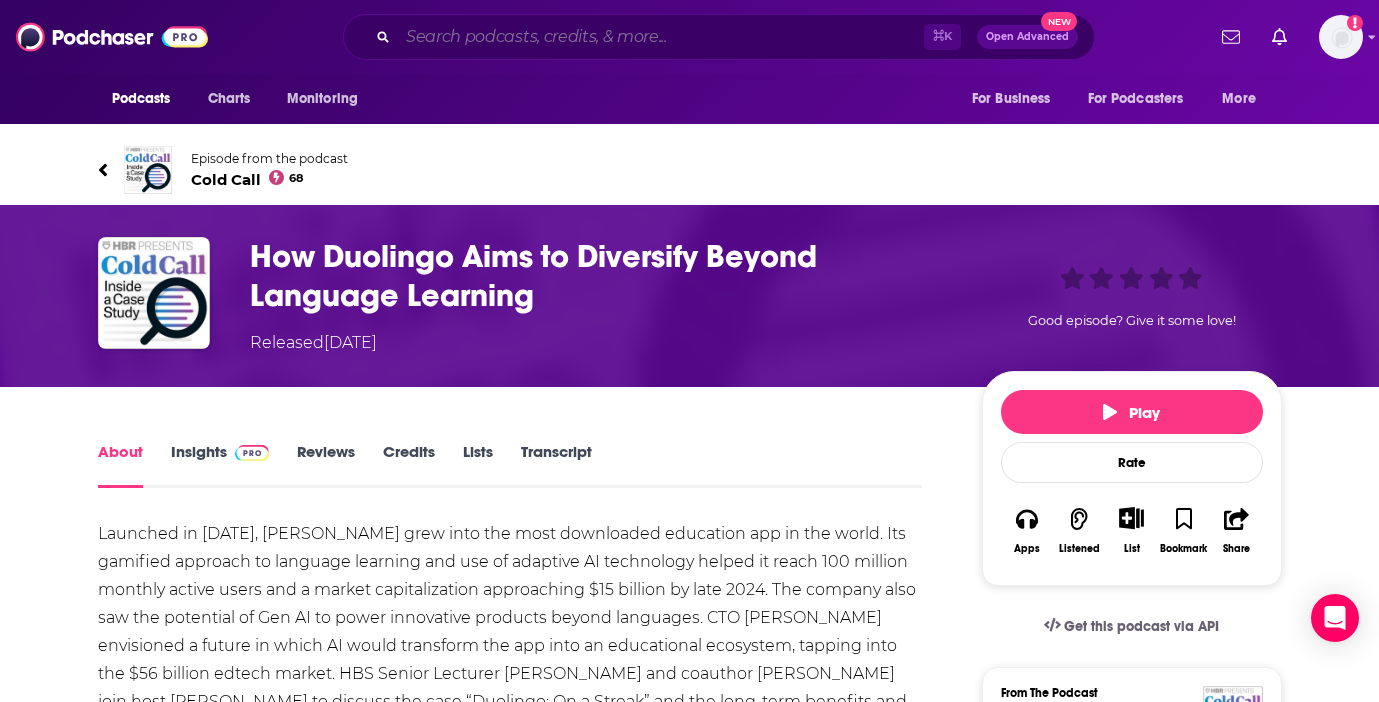 click at bounding box center (661, 37) 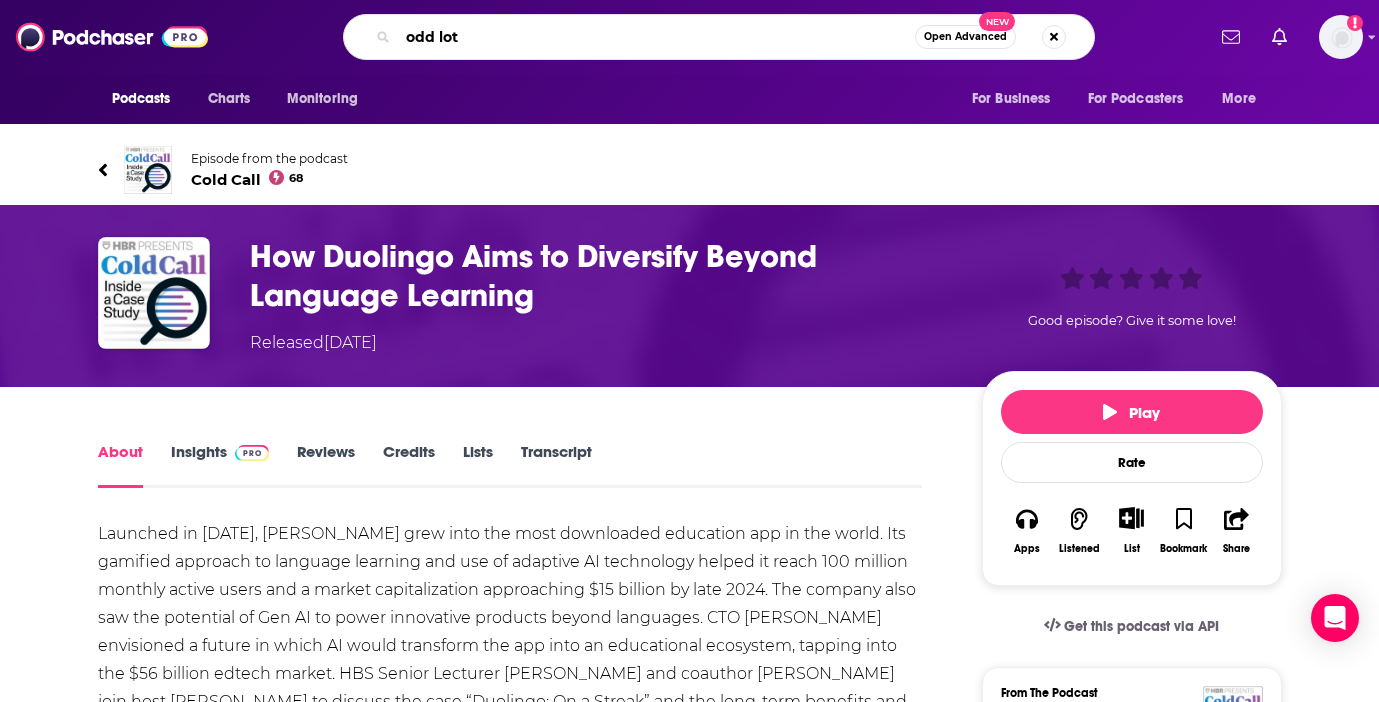 type on "odd lots" 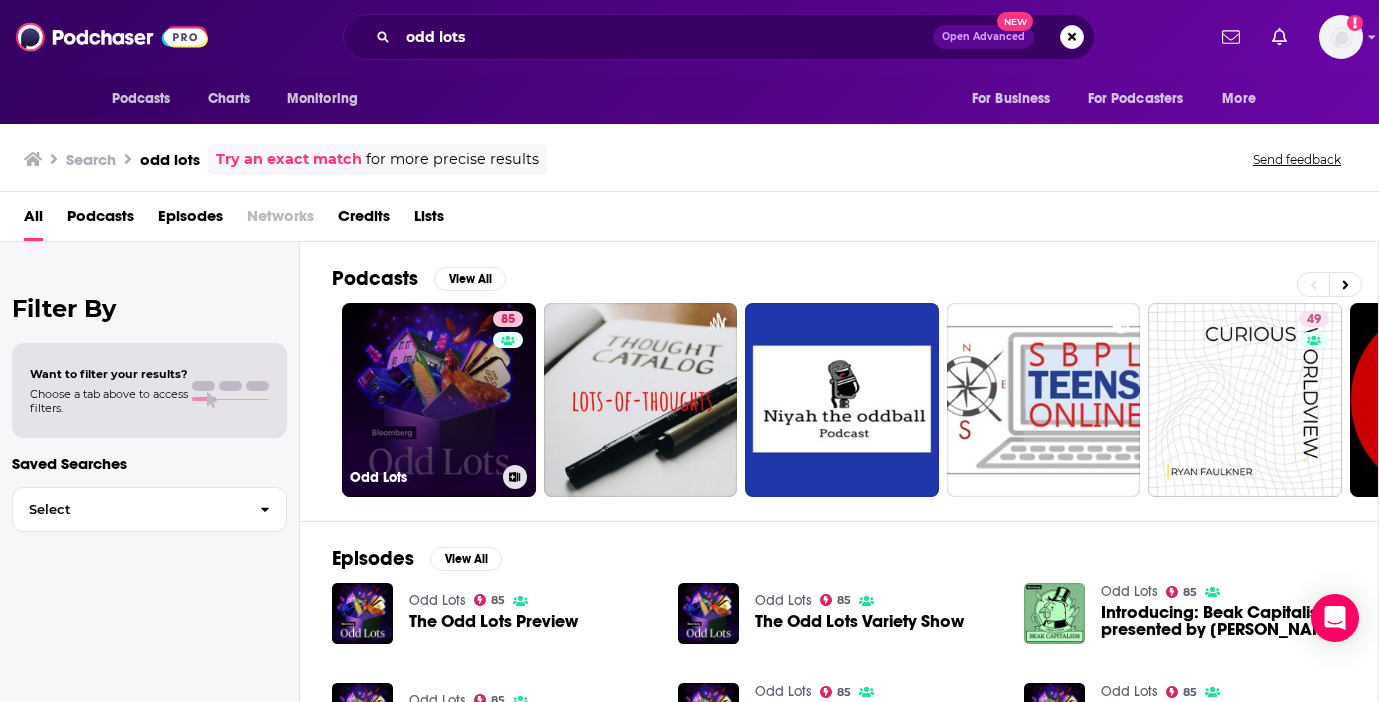 click on "Odd Lots" at bounding box center [422, 477] 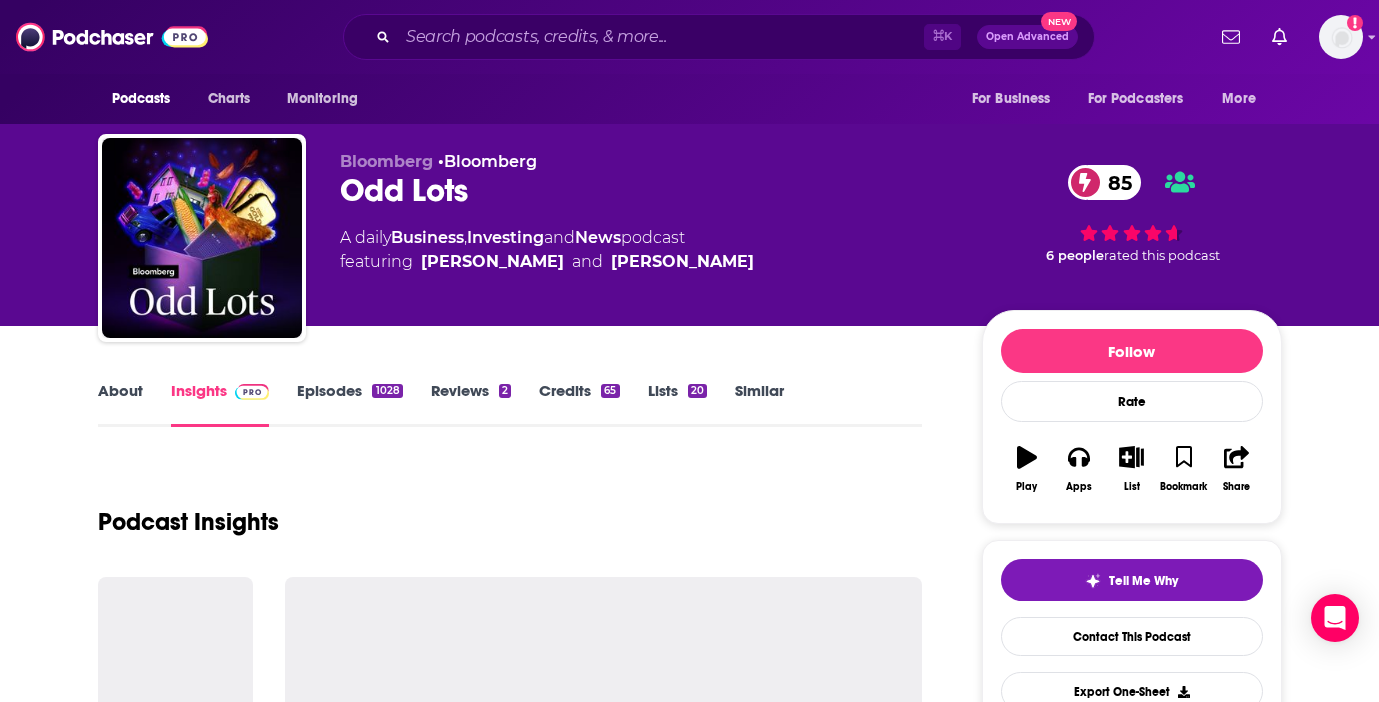 click on "About Insights Episodes 1028 Reviews 2 Credits 65 Lists 20 Similar Podcast Insights Follow Rate Play Apps List Bookmark Share Tell Me Why Contact This Podcast Export One-Sheet Get this podcast via API My Notes Your concierge team Ask a question or make a request. Send a message Followers 30 +26" at bounding box center (690, 2632) 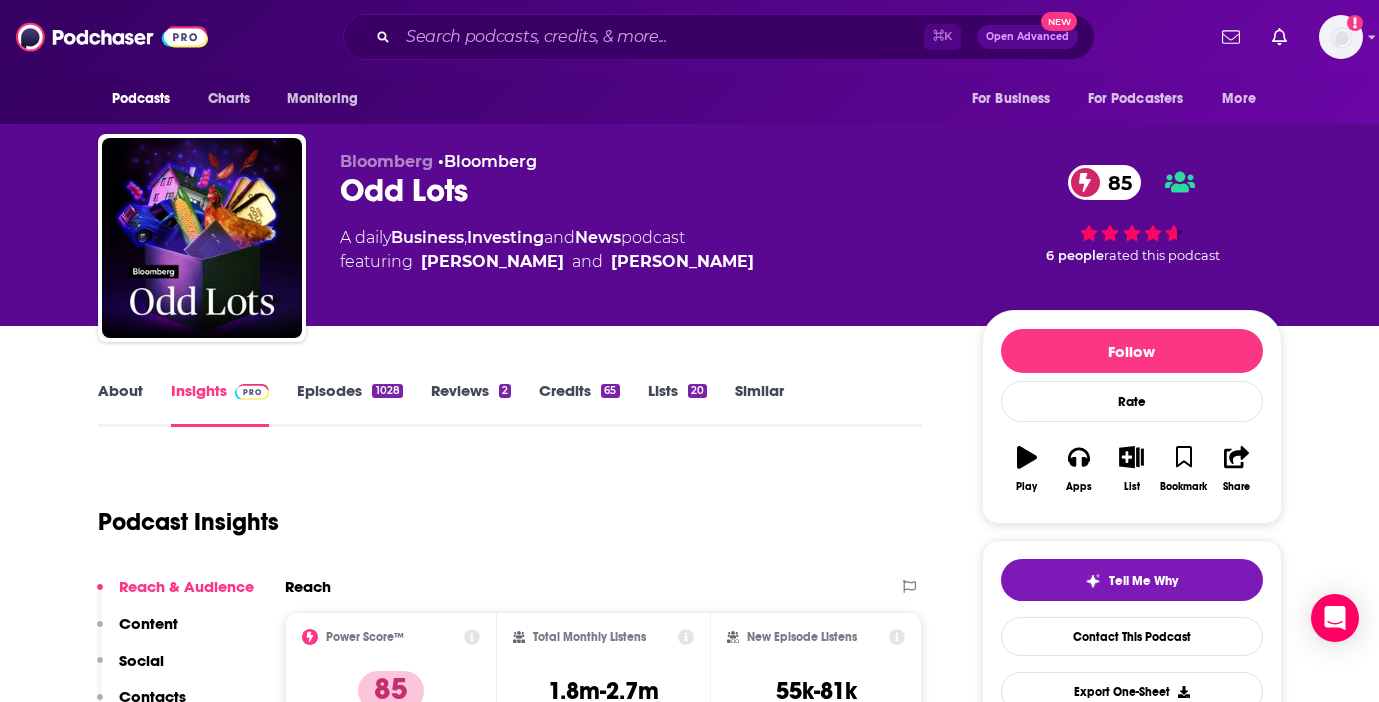 click on "Episodes 1028" at bounding box center [349, 404] 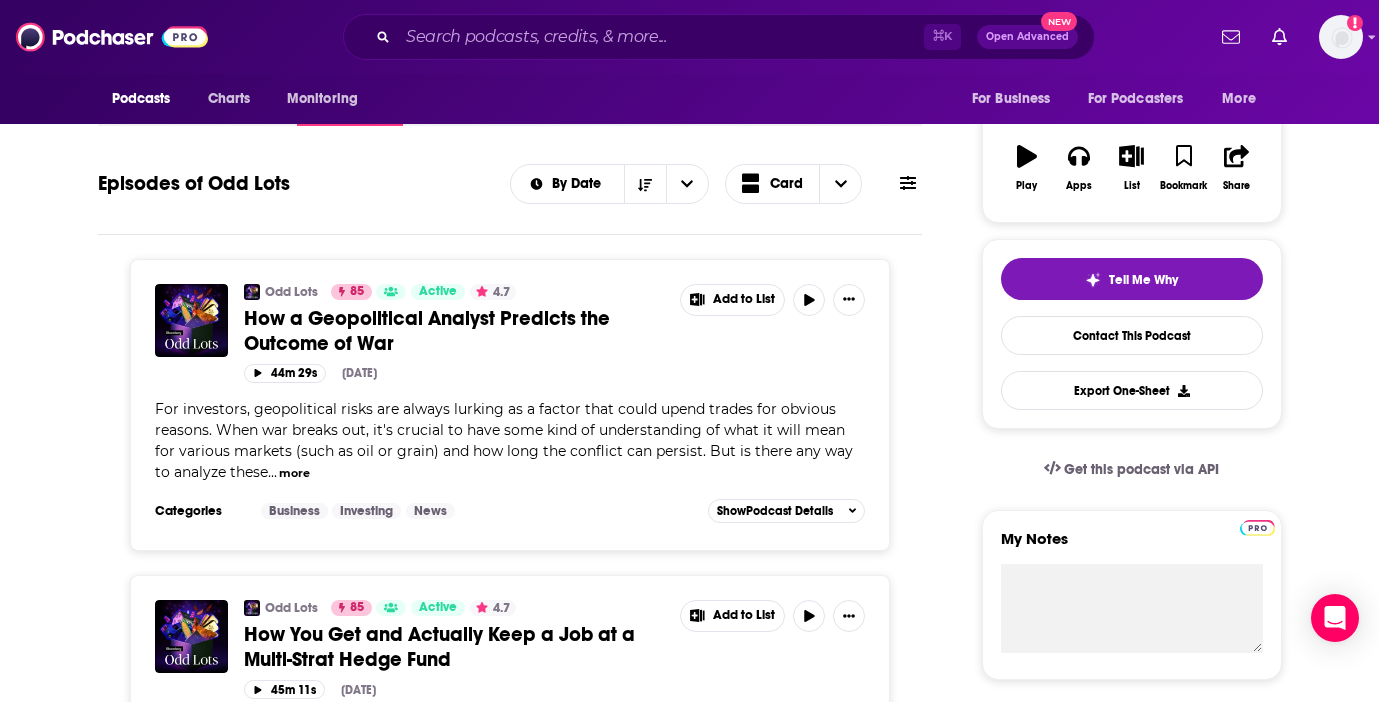 scroll, scrollTop: 44, scrollLeft: 0, axis: vertical 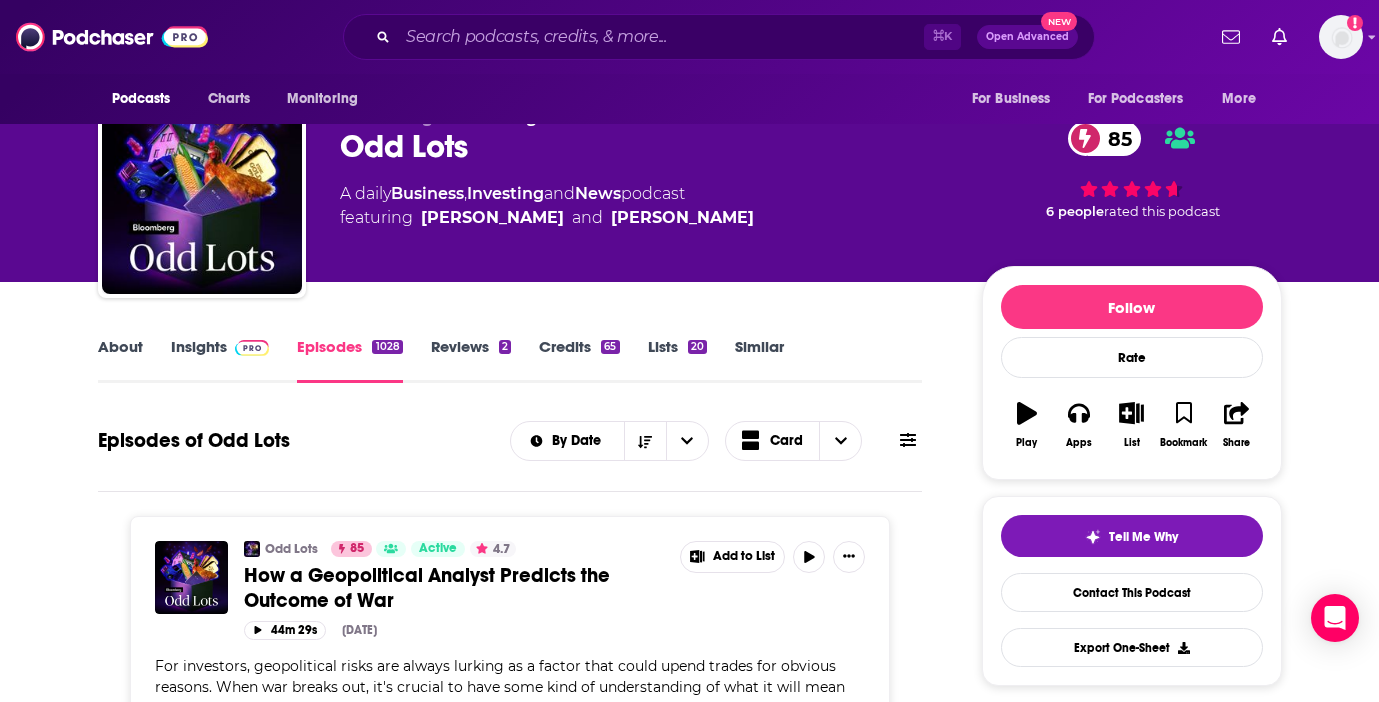 click on "Reviews 2" at bounding box center [471, 360] 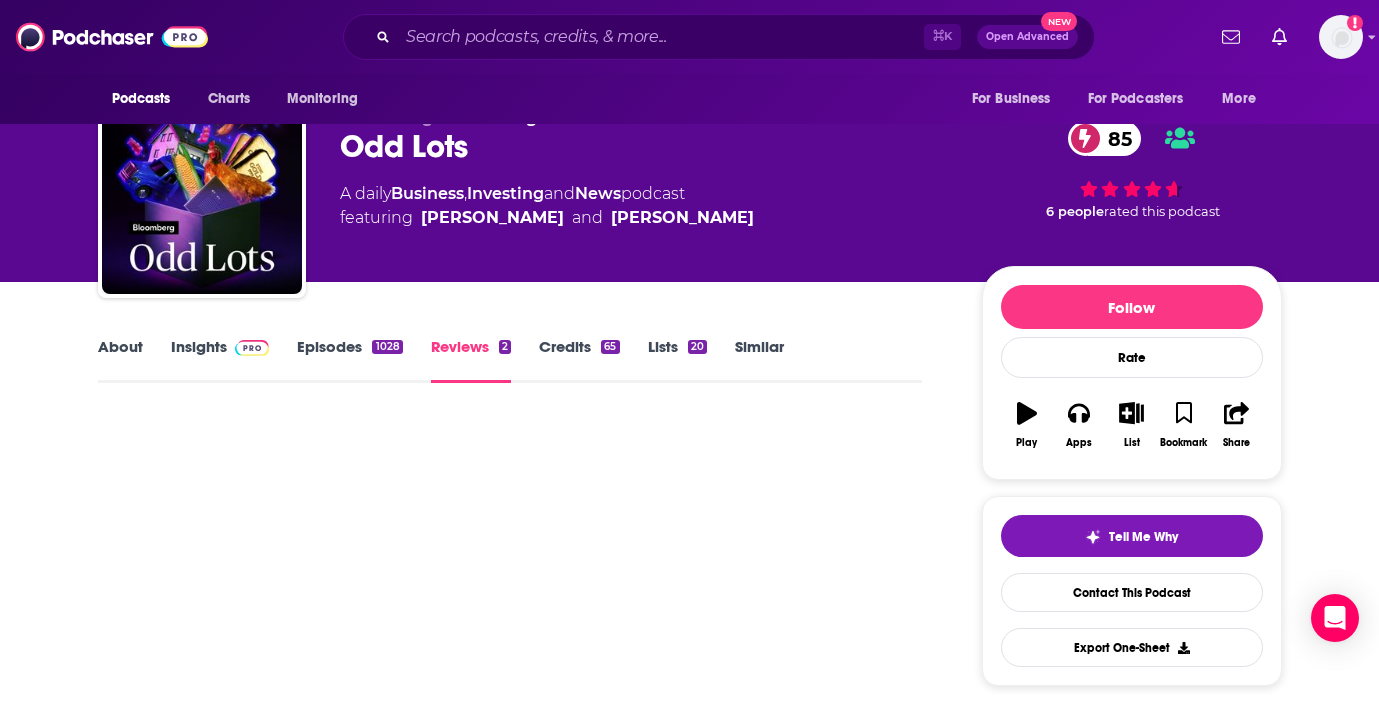 scroll, scrollTop: 0, scrollLeft: 0, axis: both 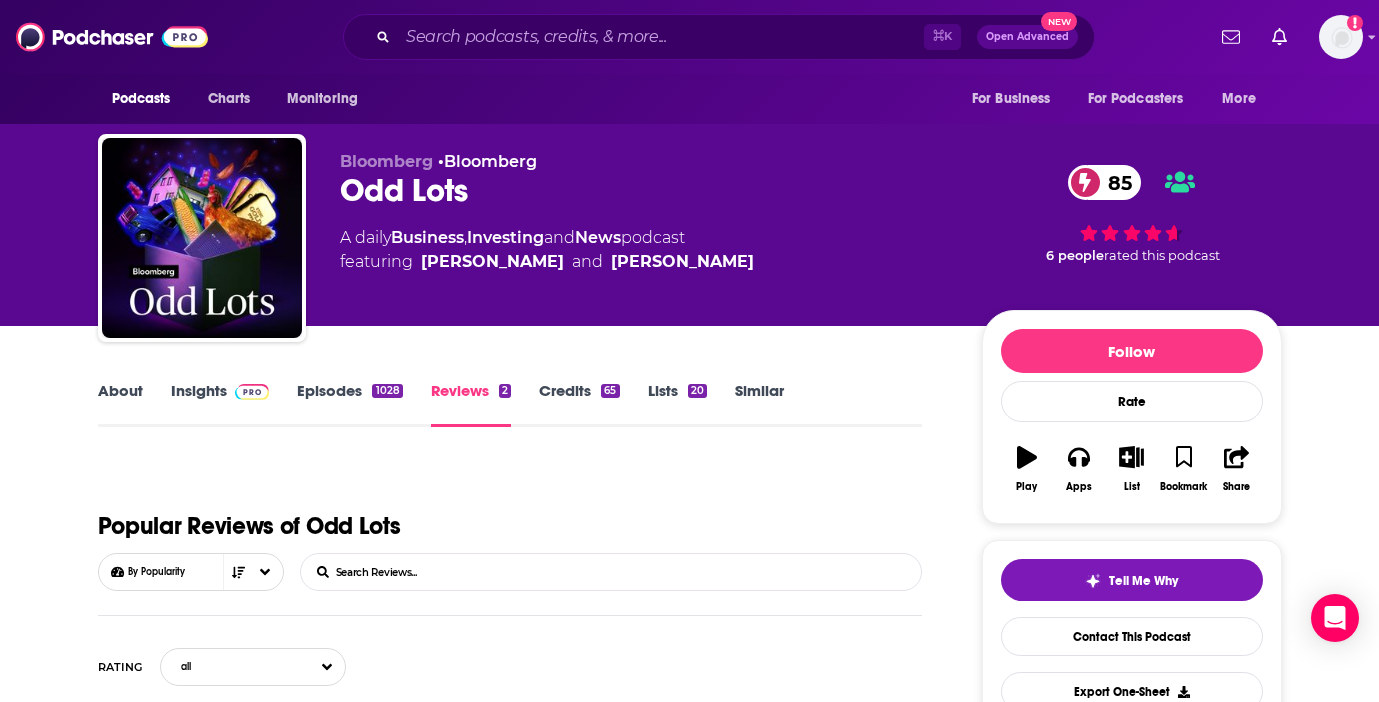 click on "Insights" at bounding box center (220, 404) 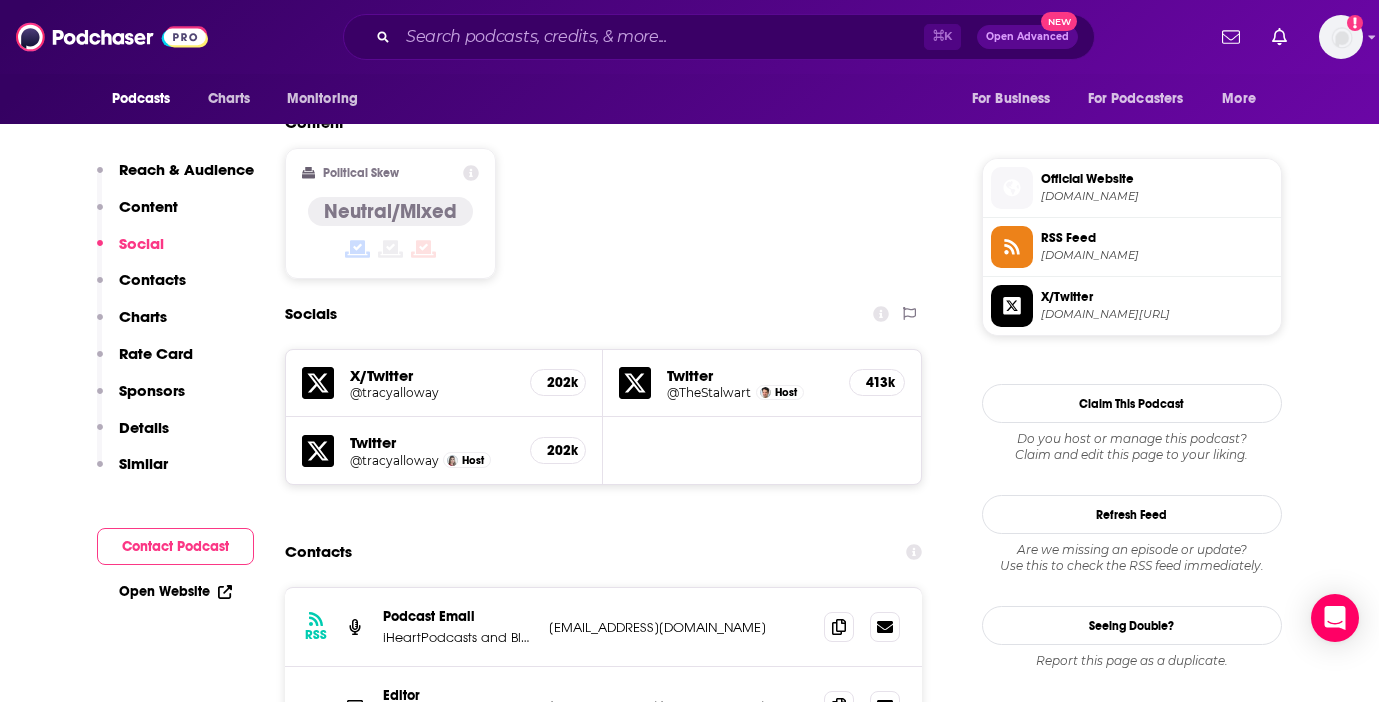 scroll, scrollTop: 1547, scrollLeft: 0, axis: vertical 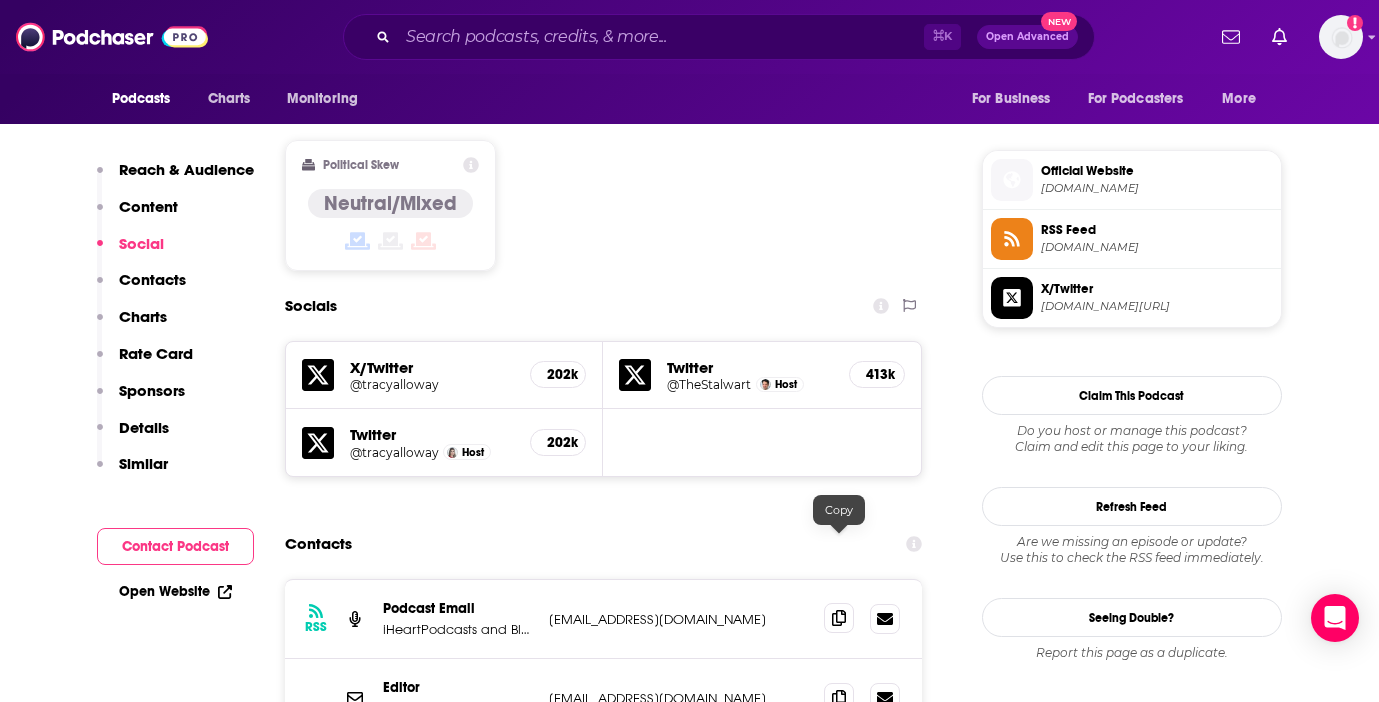 click 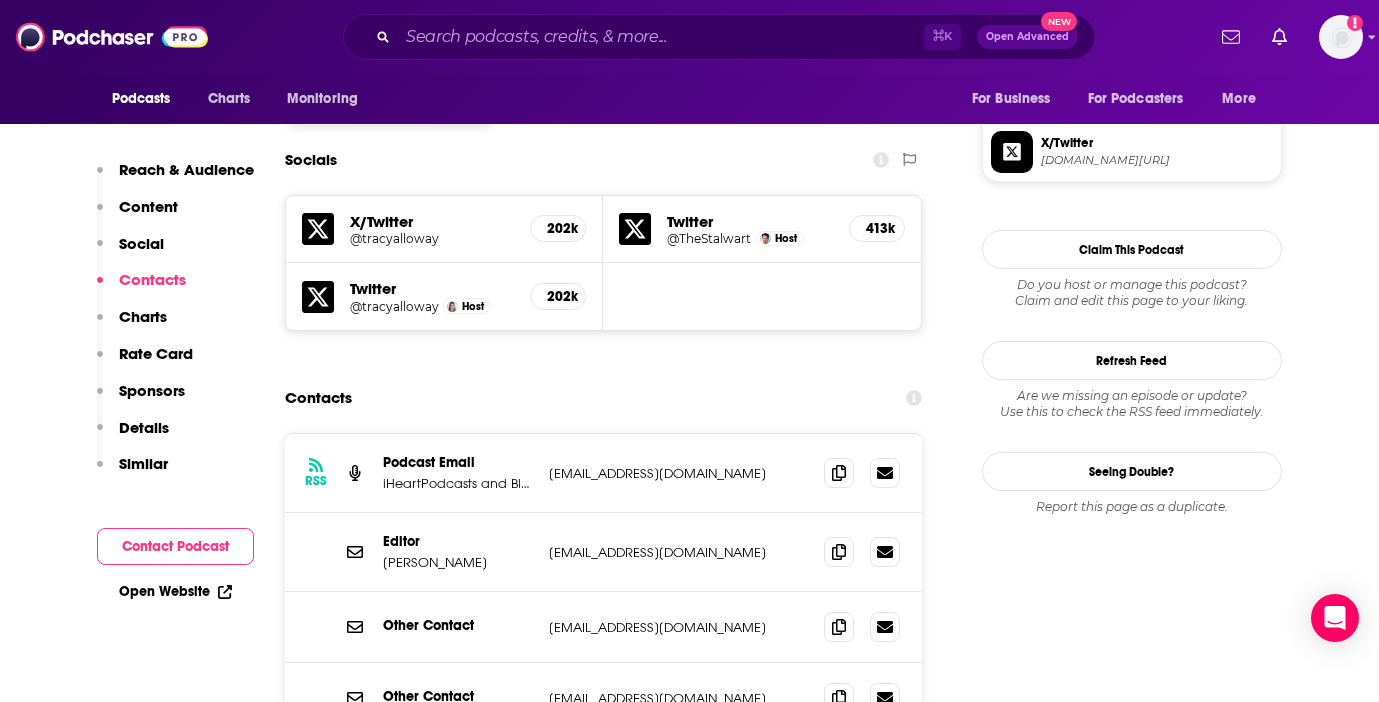 scroll, scrollTop: 1694, scrollLeft: 0, axis: vertical 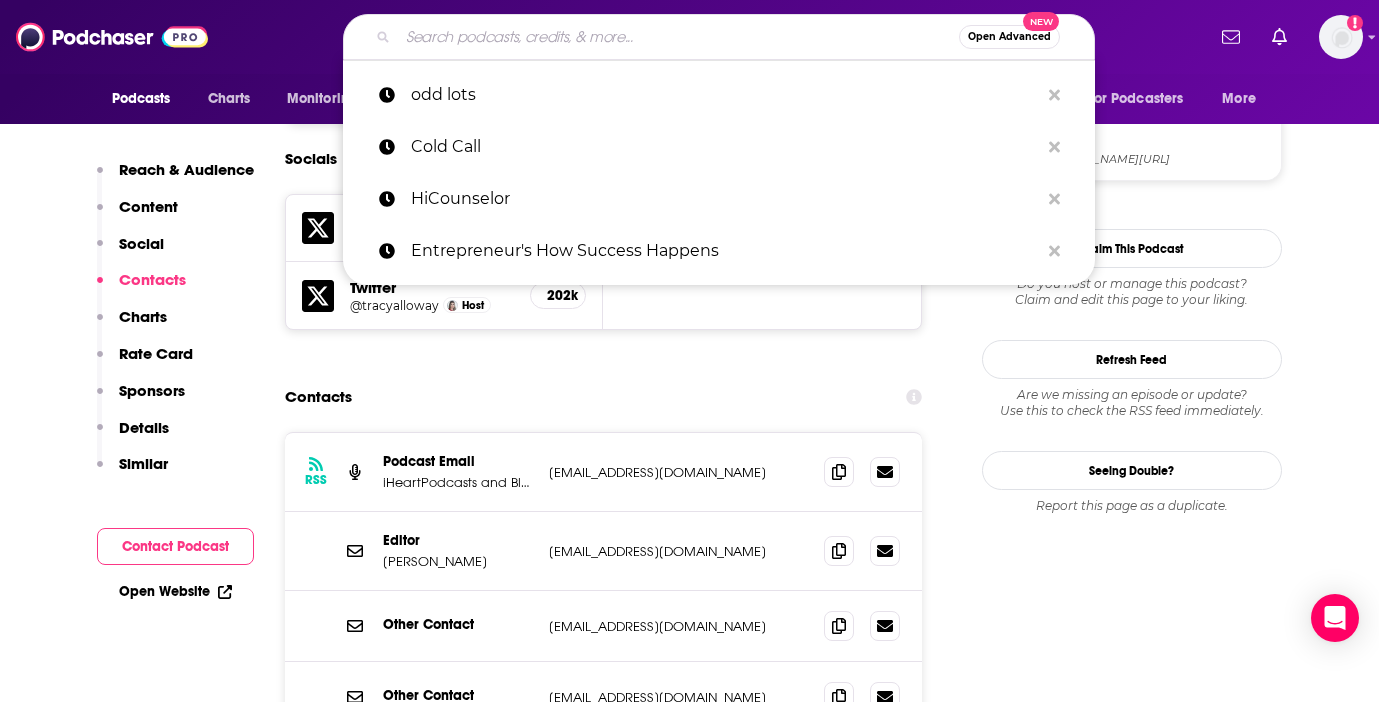 click at bounding box center [678, 37] 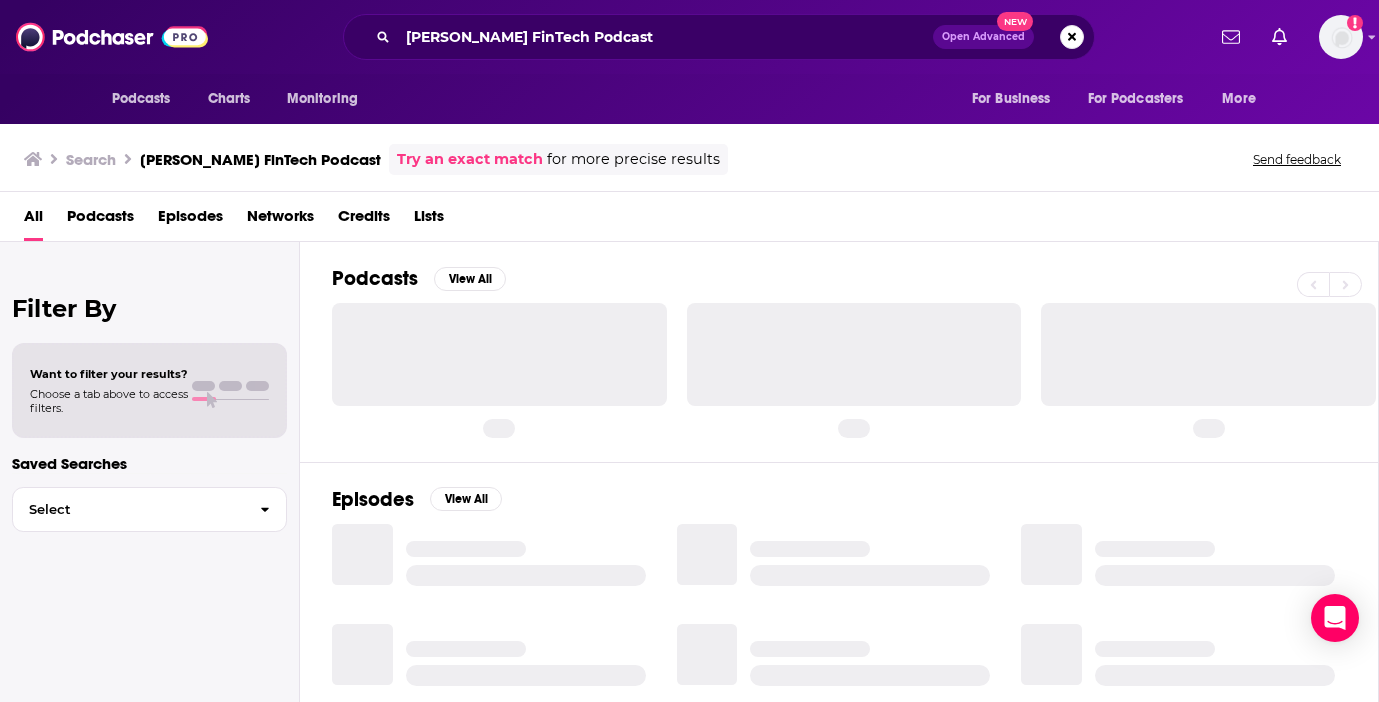 scroll, scrollTop: 0, scrollLeft: 0, axis: both 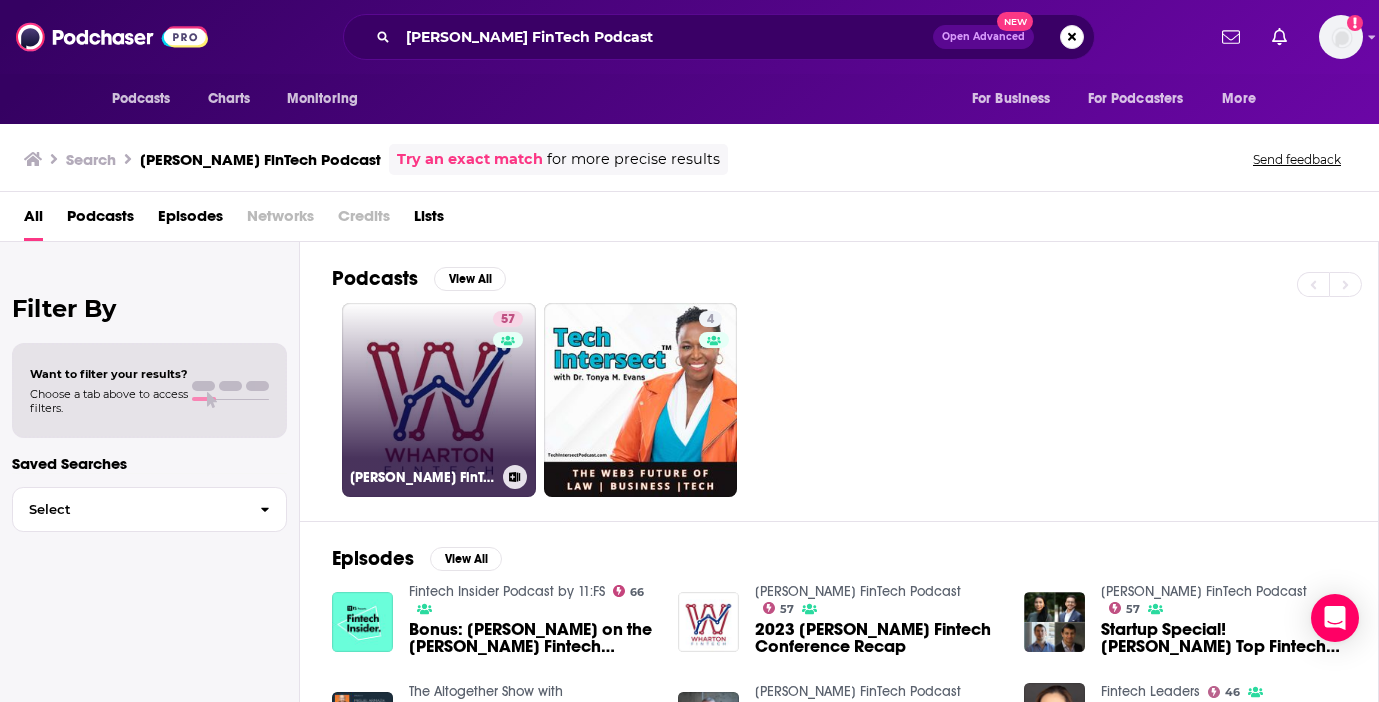 click on "57" at bounding box center (510, 388) 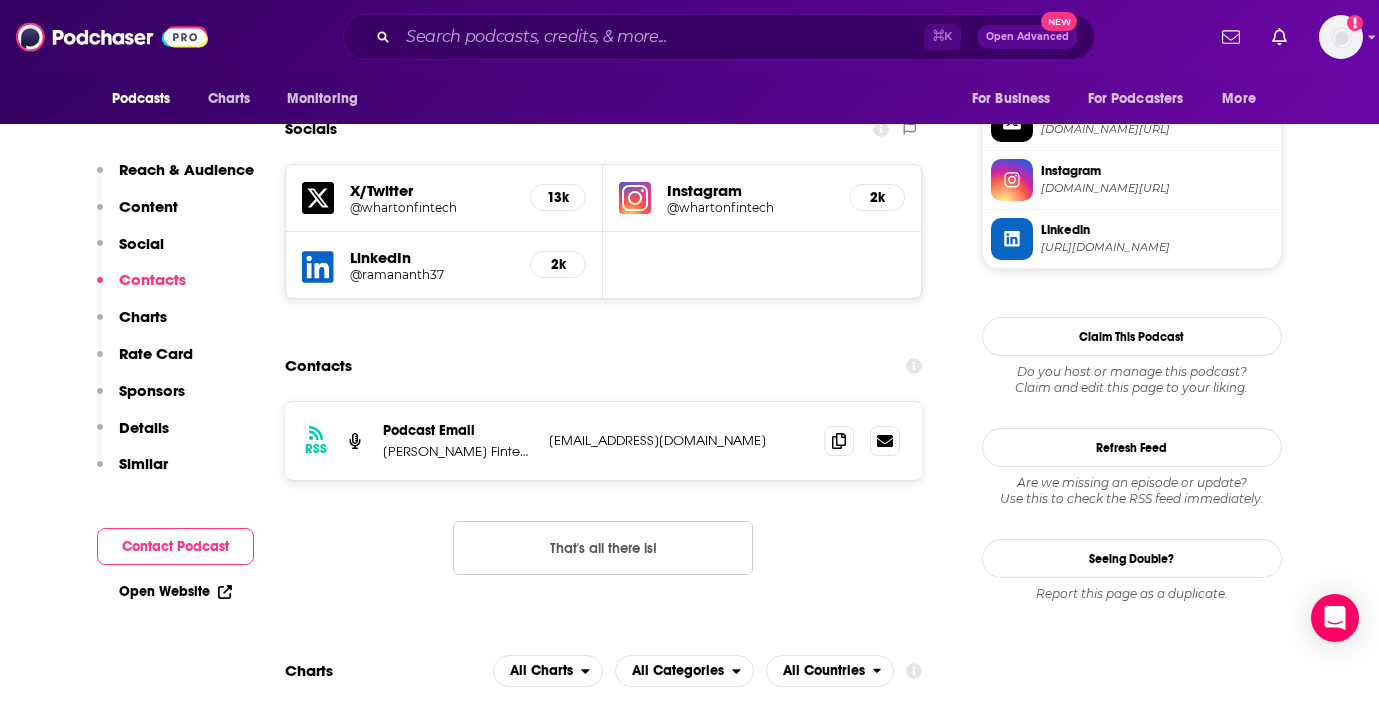 scroll, scrollTop: 1717, scrollLeft: 0, axis: vertical 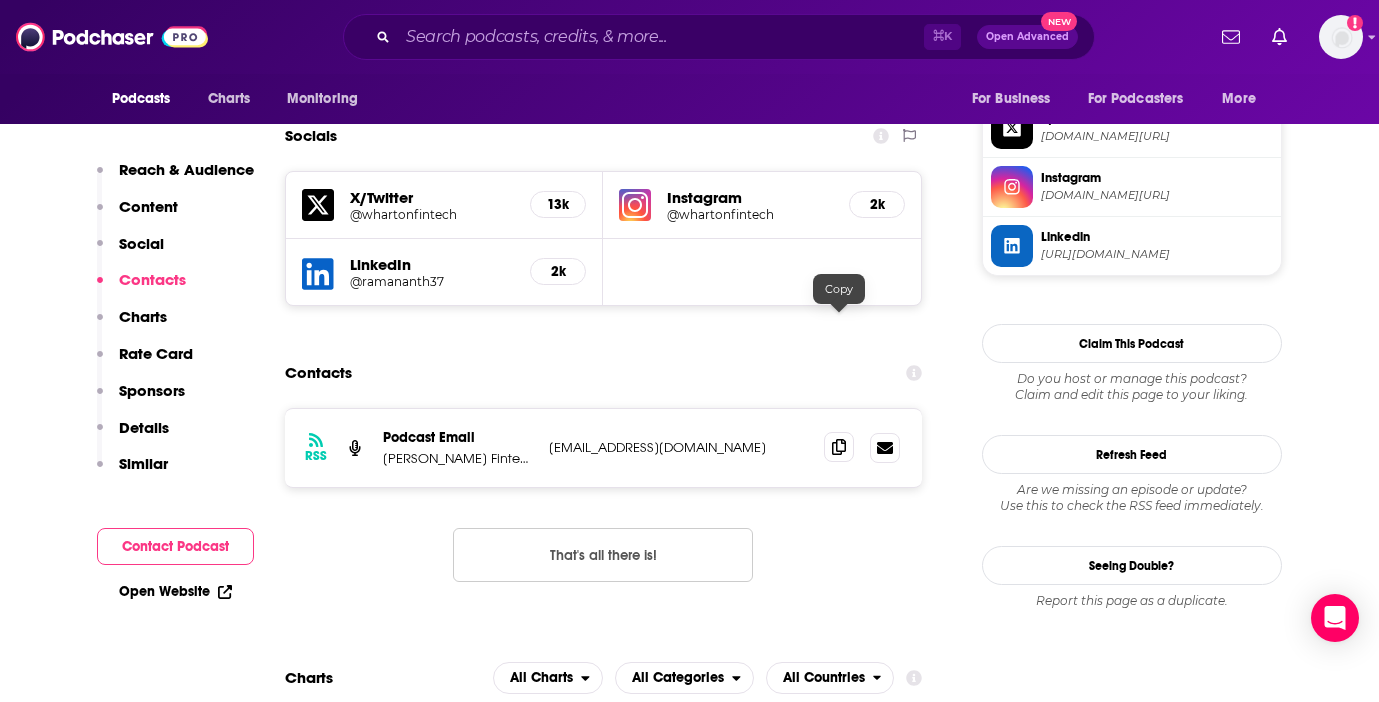 click at bounding box center [839, 447] 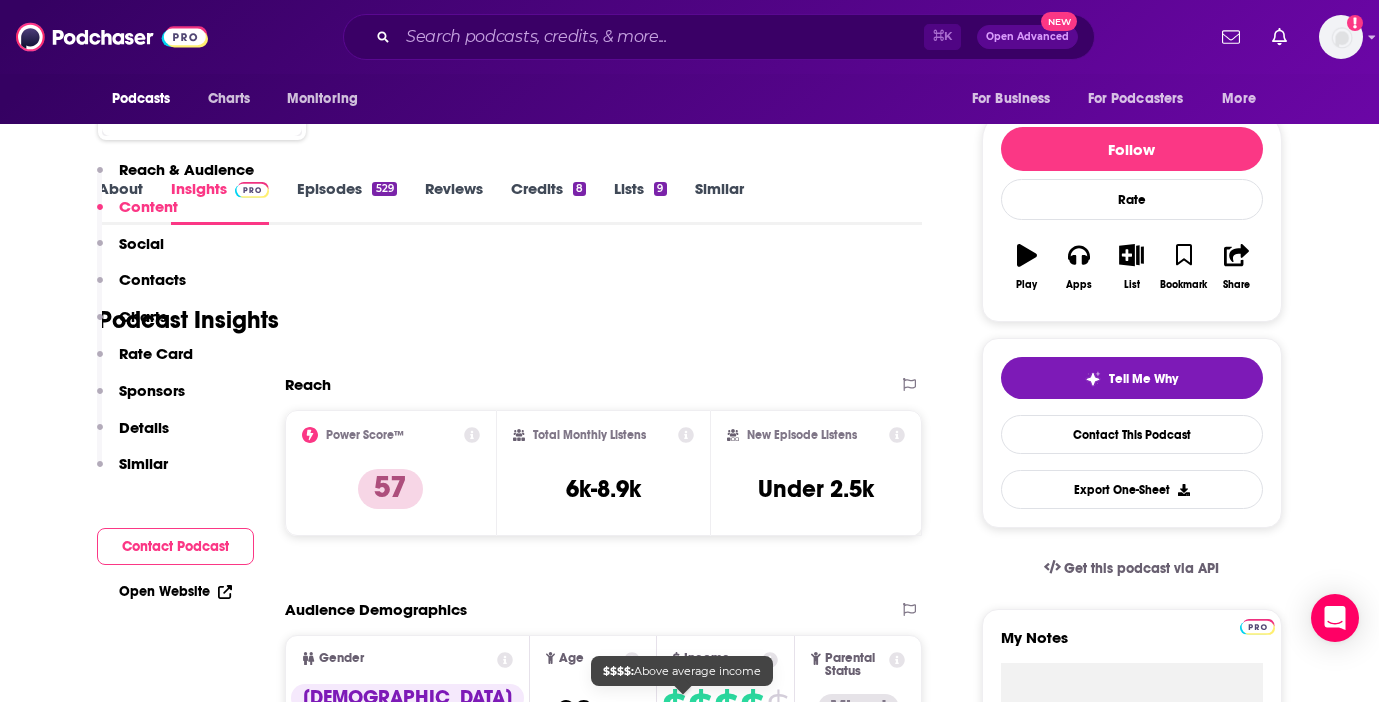 scroll, scrollTop: 17, scrollLeft: 0, axis: vertical 